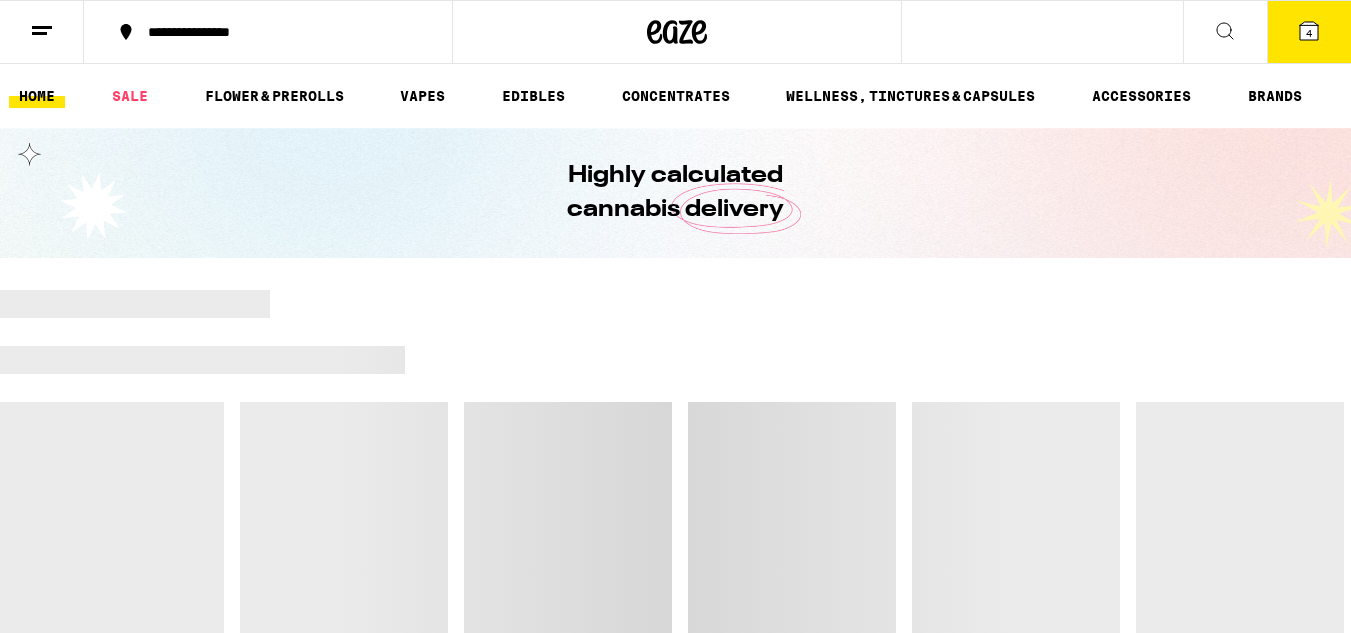 scroll, scrollTop: 0, scrollLeft: 0, axis: both 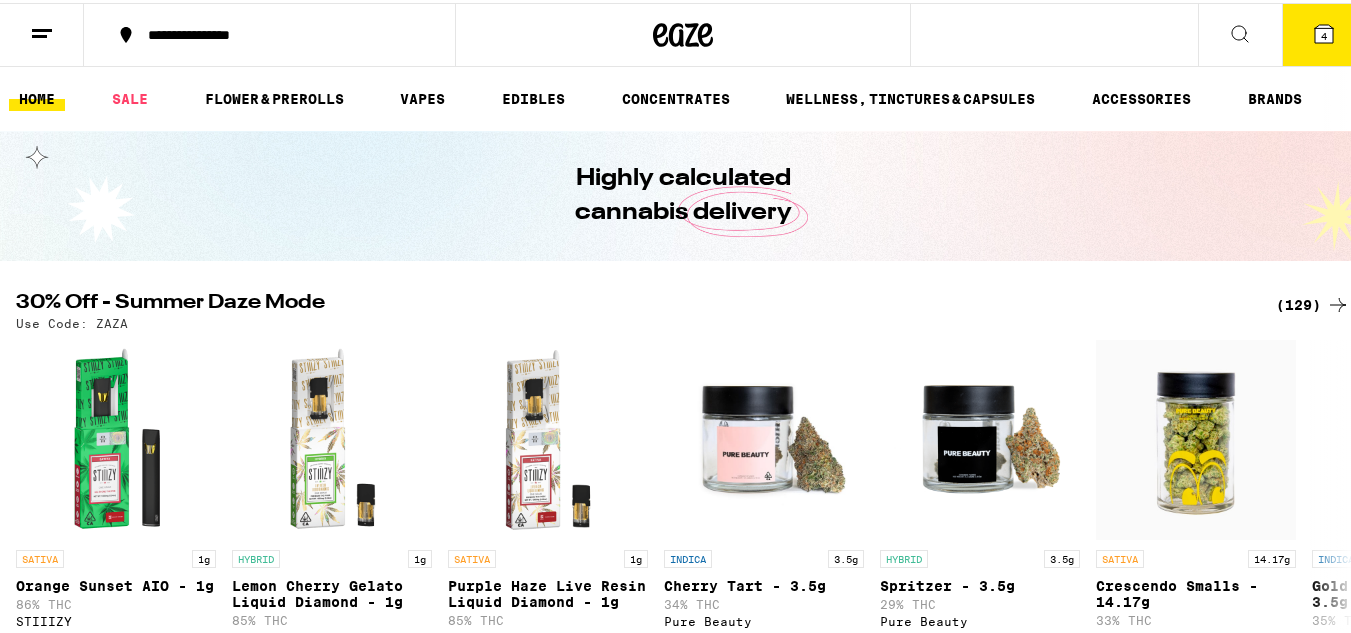 click 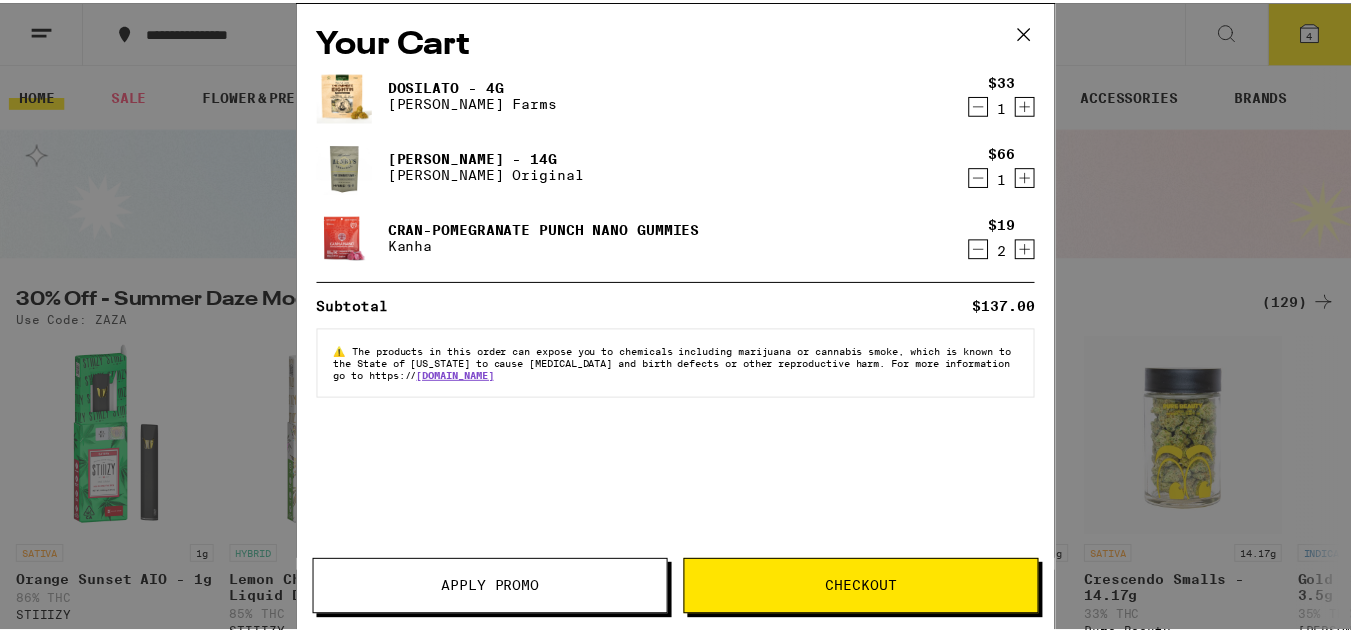 scroll, scrollTop: 0, scrollLeft: 0, axis: both 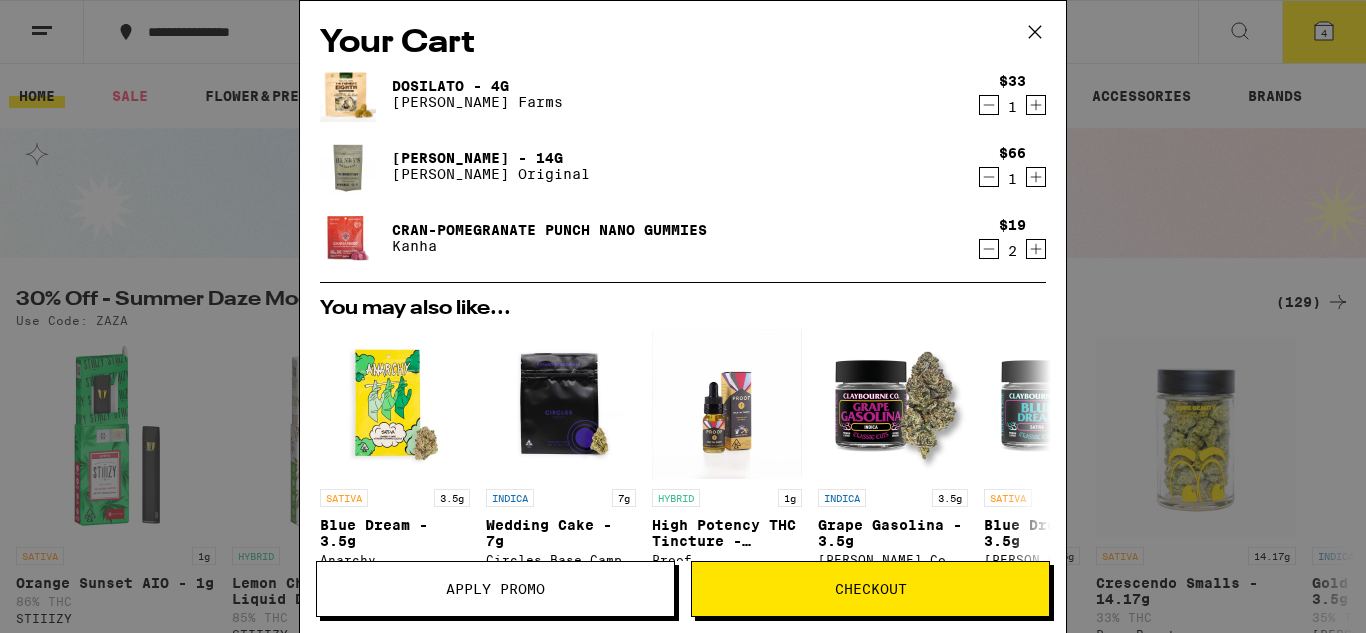 click on "Apply Promo" at bounding box center [495, 589] 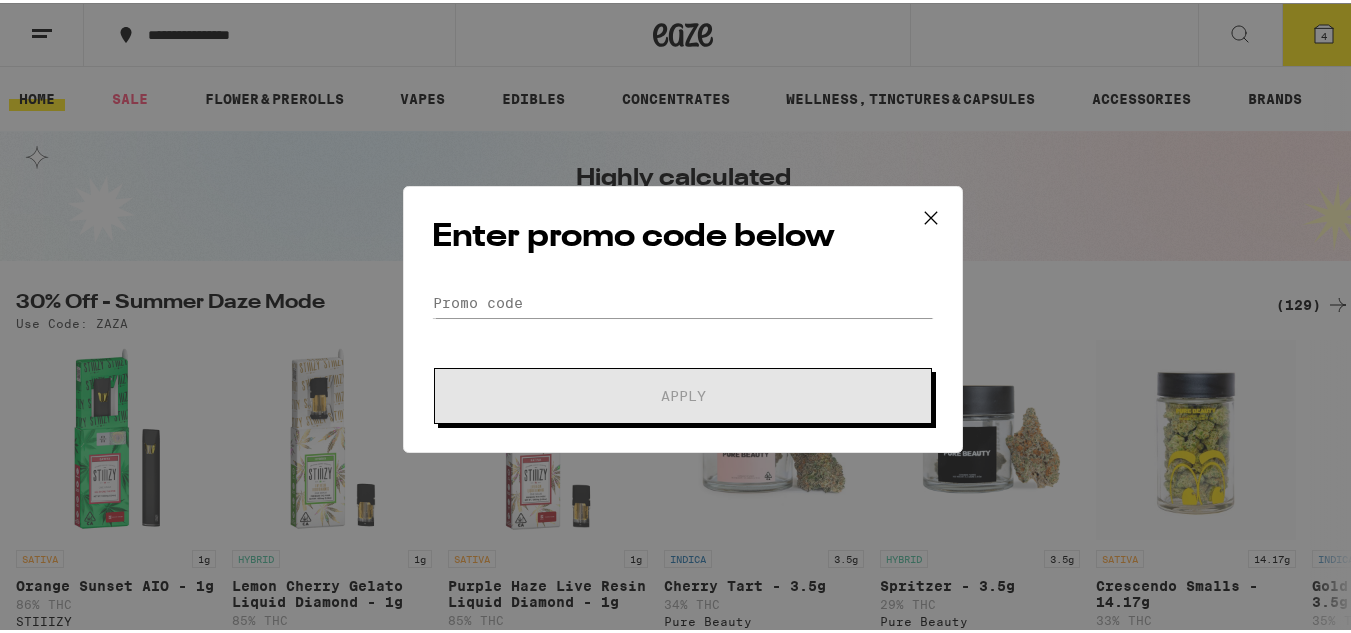 scroll, scrollTop: 0, scrollLeft: 0, axis: both 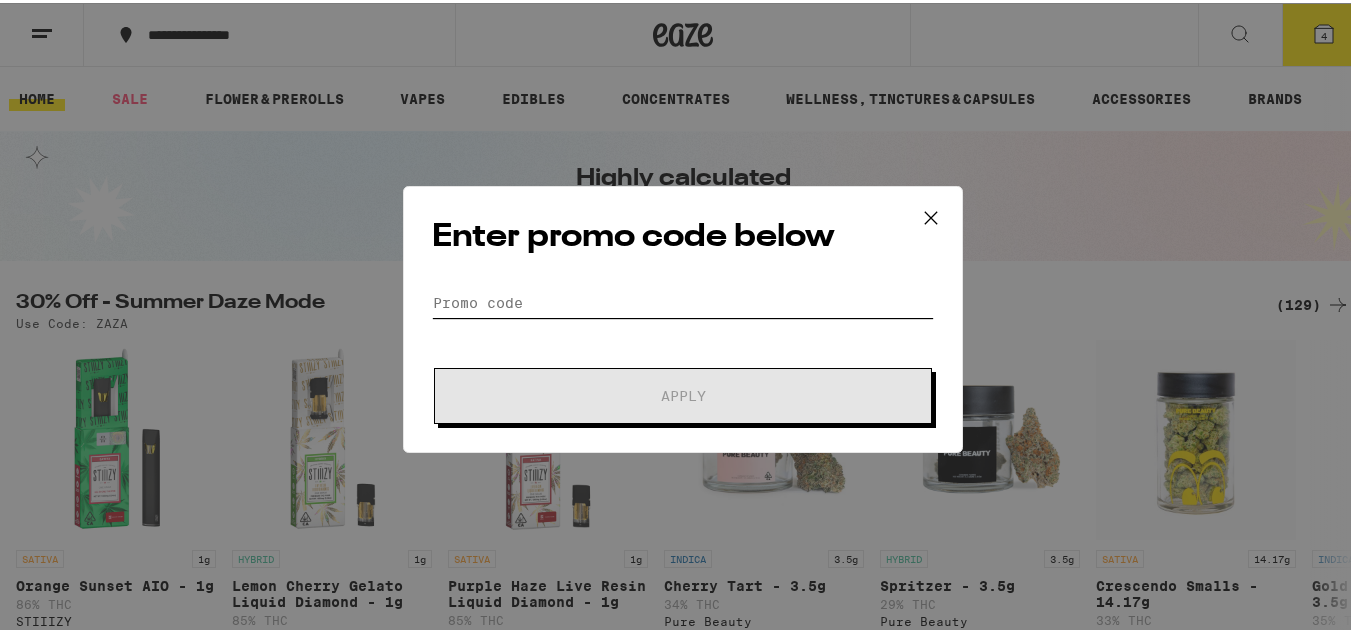 click on "Promo Code" at bounding box center [683, 300] 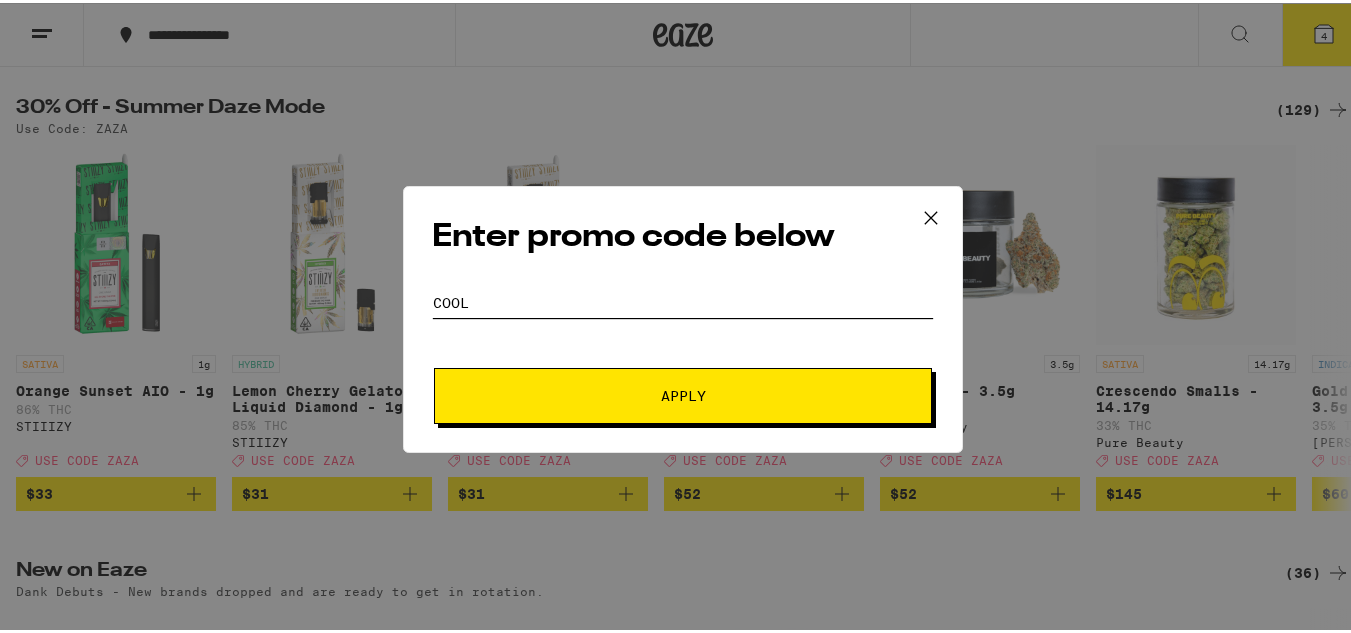scroll, scrollTop: 200, scrollLeft: 0, axis: vertical 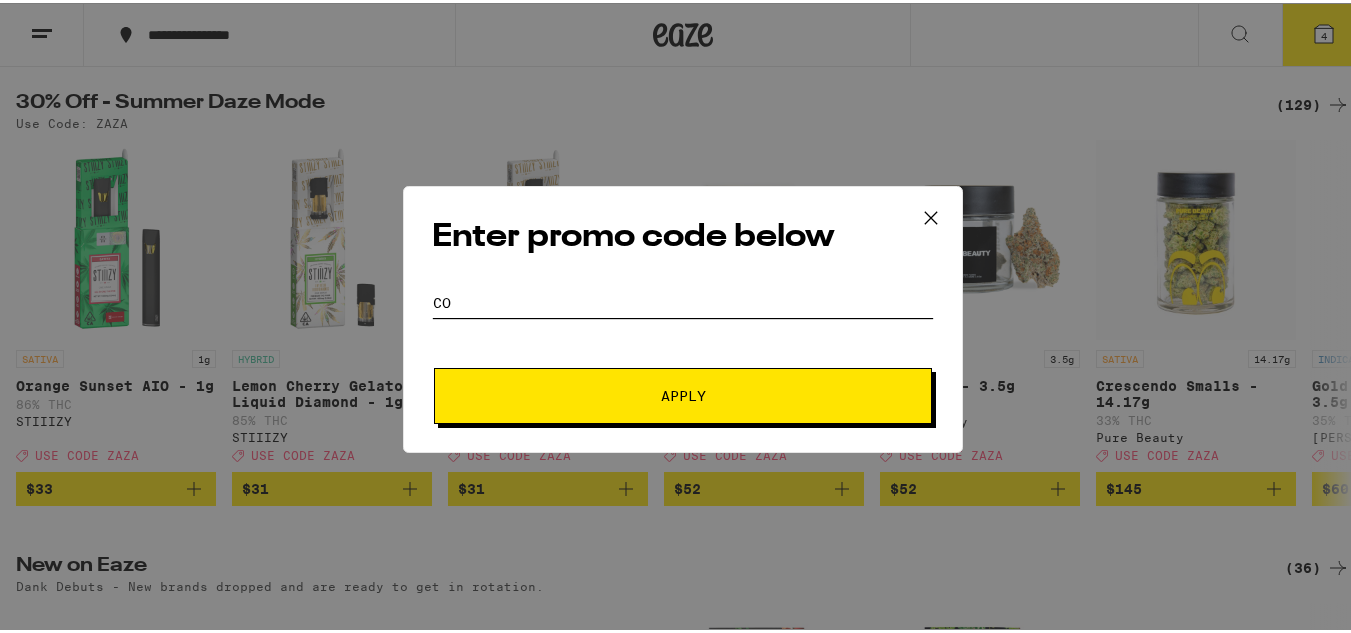 type on "c" 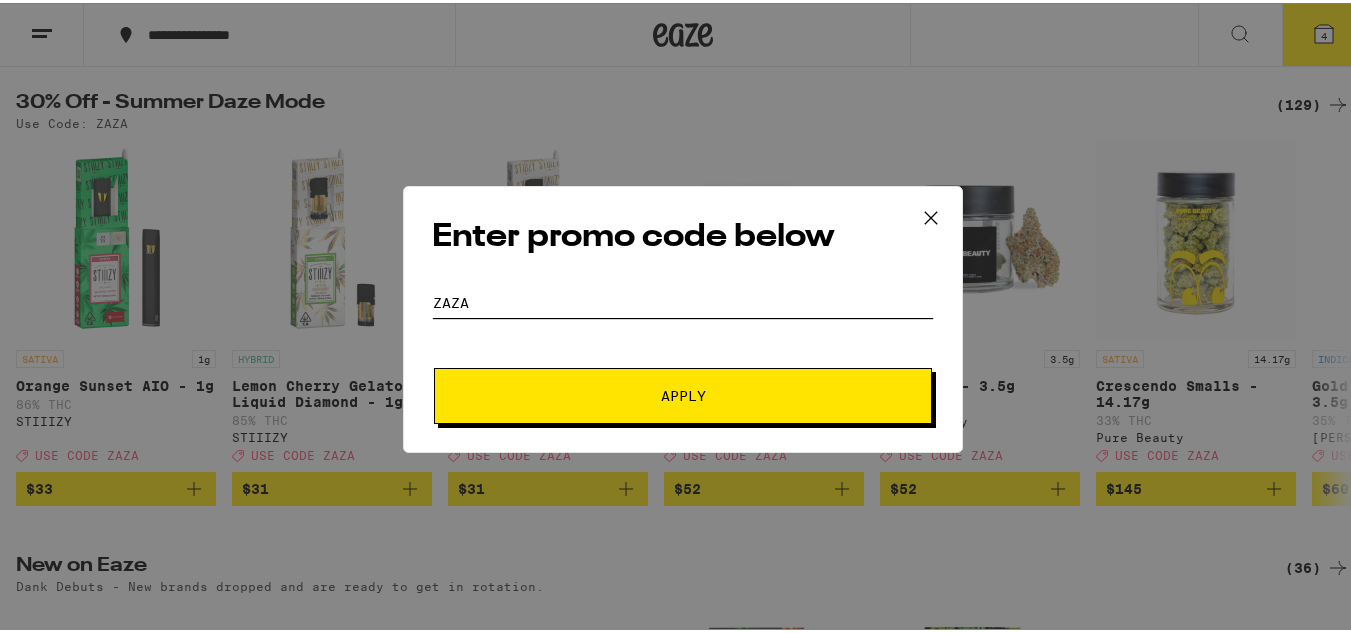 type on "zaza" 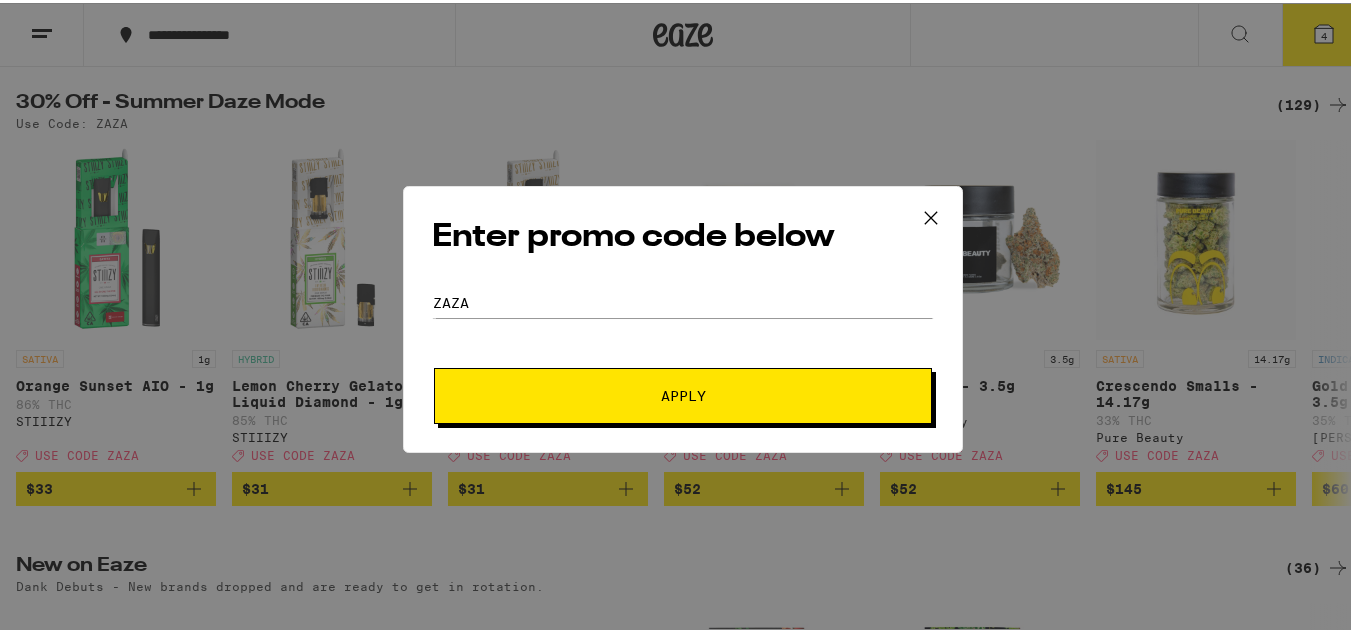click on "Apply" at bounding box center [683, 393] 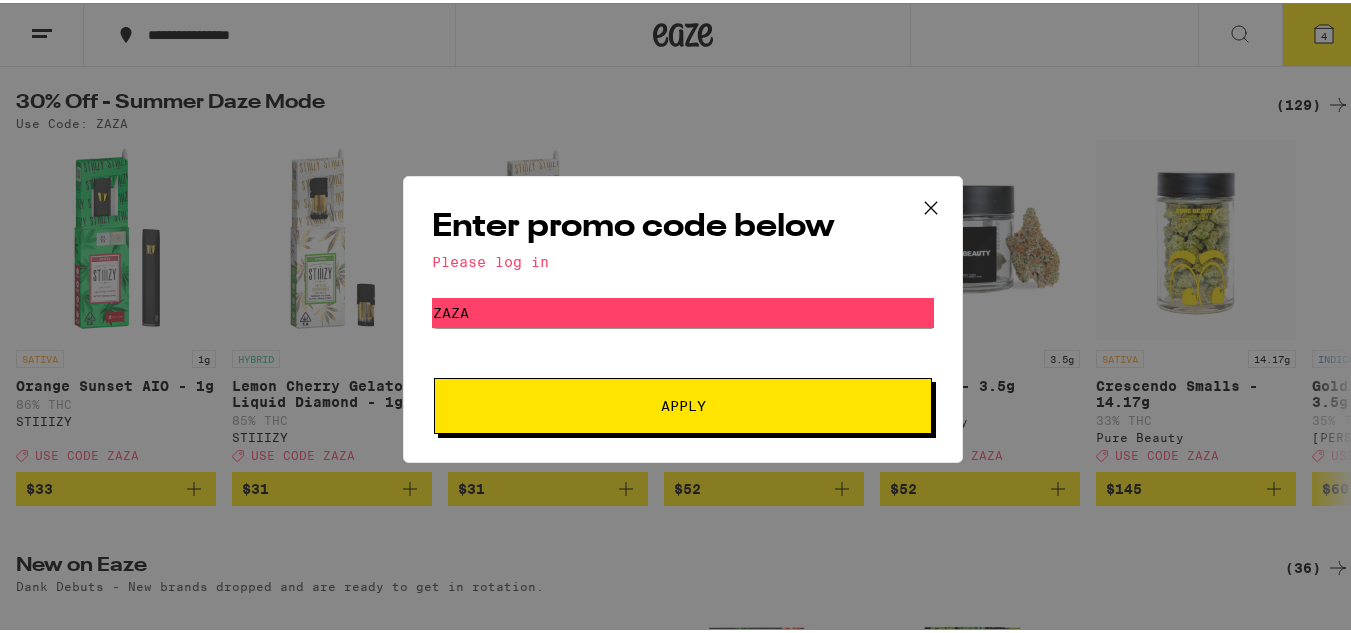click on "Enter promo code below Please log in Promo Code zaza Apply" at bounding box center [683, 316] 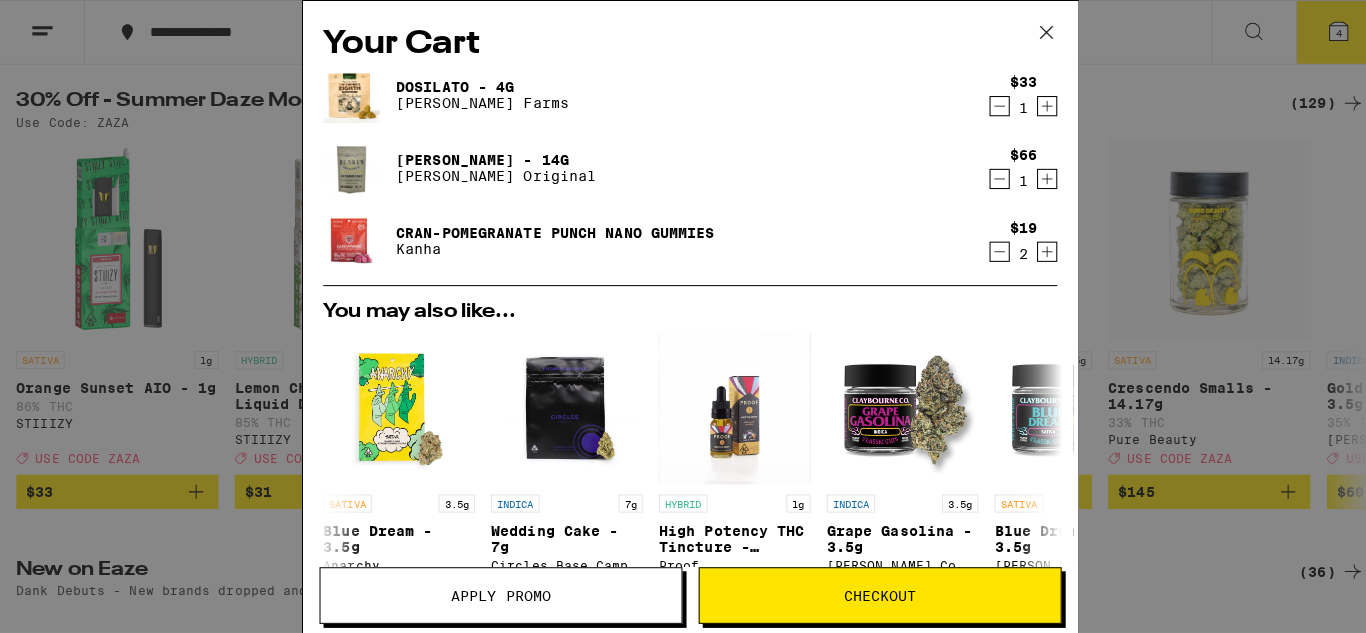 scroll, scrollTop: 0, scrollLeft: 0, axis: both 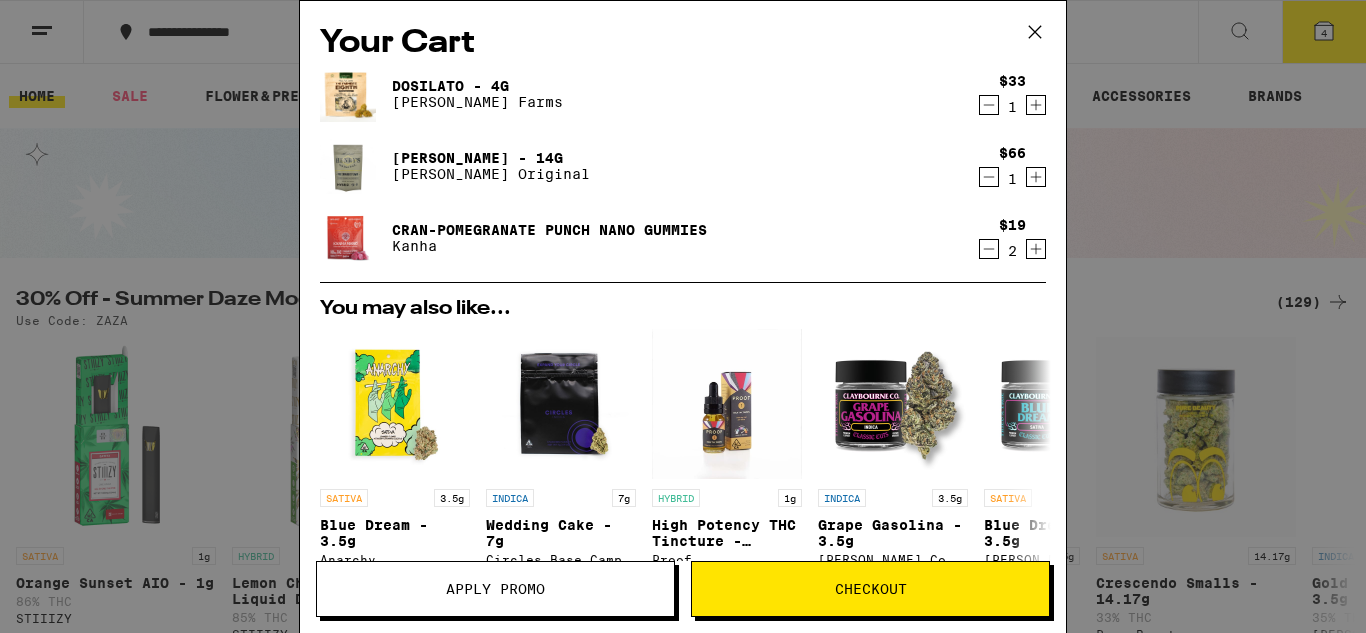 click on "Your Cart Dosilato - 4g [PERSON_NAME] Farms $33 1 Cherry [PERSON_NAME] - 14g [PERSON_NAME] Original $66 1 Cran-Pomegranate Punch Nano Gummies Kanha $19 2 You may also like... SATIVA 3.5g Blue Dream - 3.5g Anarchy $12 INDICA 7g Wedding Cake - 7g Circles Base Camp $30 HYBRID 1g High Potency THC Tincture - 1000mg Proof Deal Created with Sketch. USE CODE ZAZA $42 INDICA 3.5g Grape Gasolina - 3.5g [PERSON_NAME] Co. Deal Created with Sketch. USE CODE ZAZA $45 SATIVA 3.5g Blue Dream - 3.5g [PERSON_NAME] Co. Deal Created with Sketch. USE CODE ZAZA $45 SATIVA 3.5g Durban Poison - 3.5g [PERSON_NAME] Co. Deal Created with Sketch. USE CODE ZAZA $45 HYBRID 3.5g Lemon Cherry Gelato - 3.5g [PERSON_NAME] Co. Deal Created with Sketch. USE CODE ZAZA $45 INDICA 3.5g Cherry Tart - 3.5g Pure Beauty Deal Created with Sketch. USE CODE ZAZA $52 INDICA 3.5g Gizmo's Oasis - 3.5g Pure Beauty Deal Created with Sketch. USE CODE ZAZA $52 SATIVA 3.5g Mango Mintality - 3.5g Pure Beauty Deal Created with Sketch. USE CODE ZAZA $52 Subtotal $137.00 ⚠️ Apply Promo" at bounding box center (683, 316) 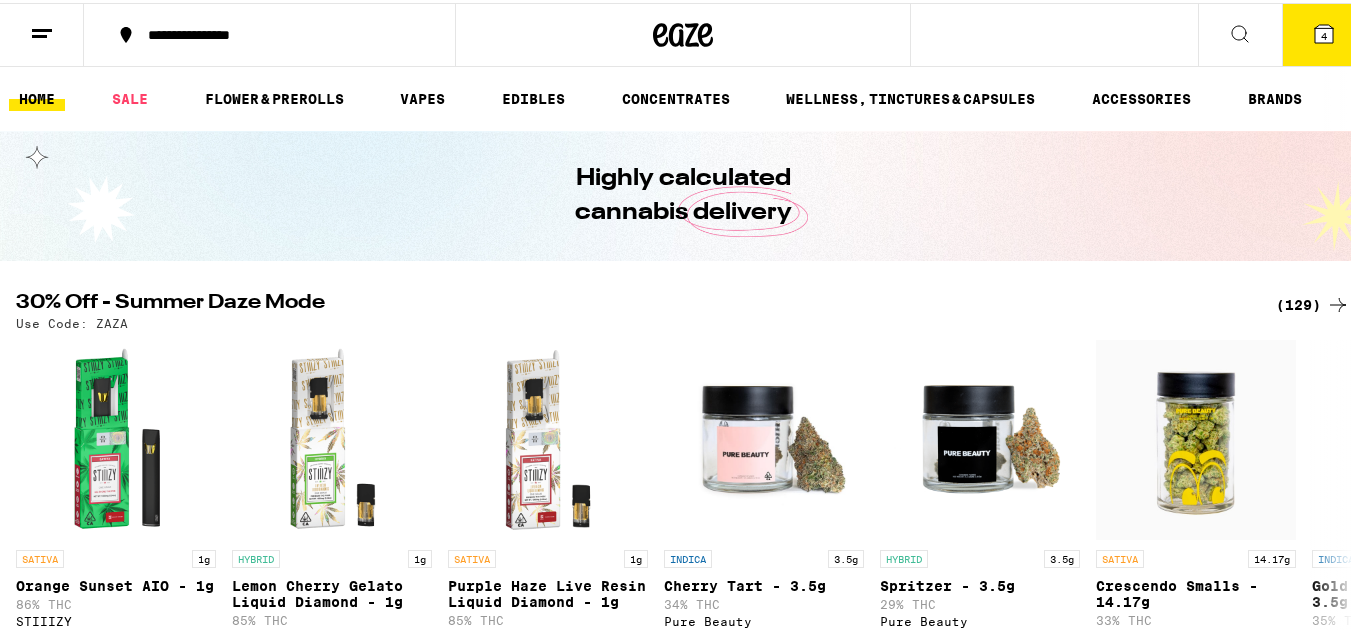 scroll, scrollTop: 0, scrollLeft: 0, axis: both 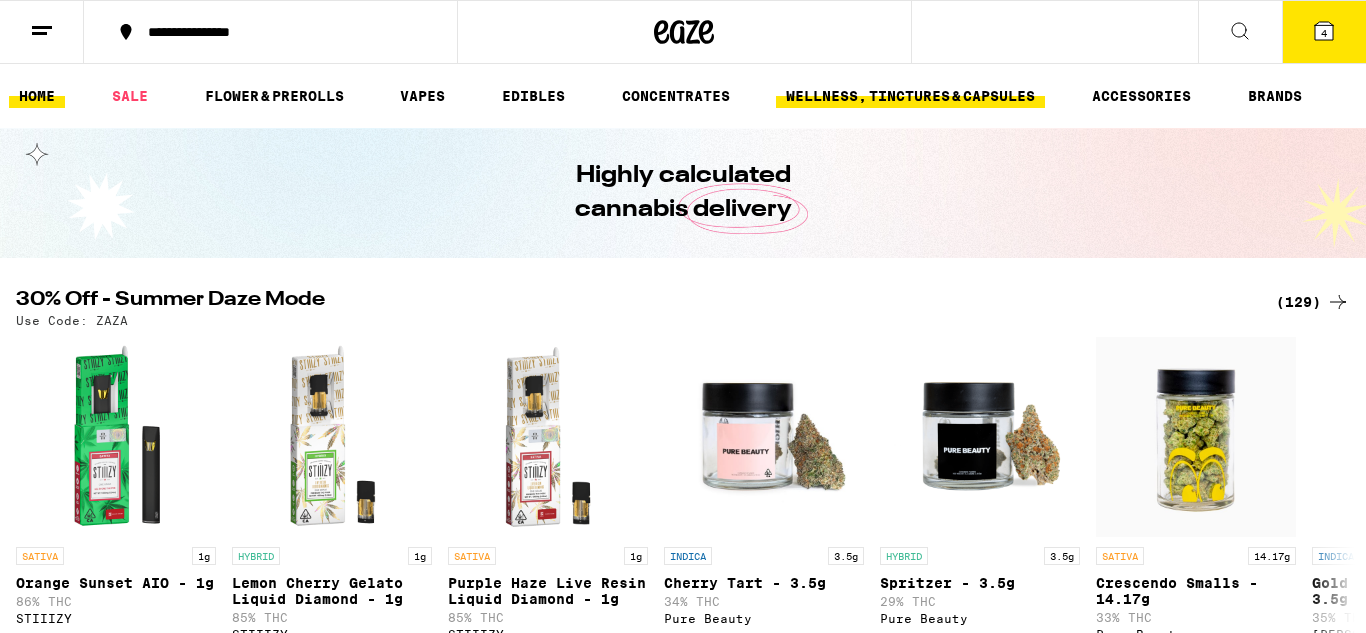drag, startPoint x: 383, startPoint y: 14, endPoint x: 857, endPoint y: 94, distance: 480.70364 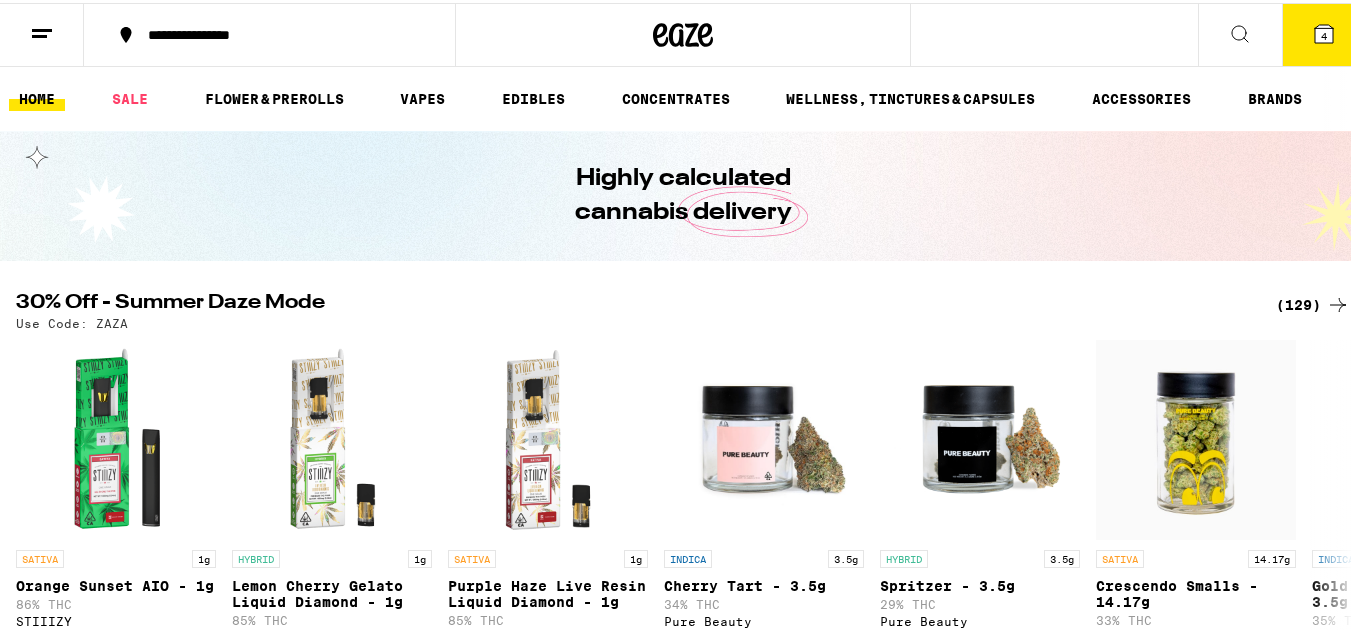 click at bounding box center [42, 32] 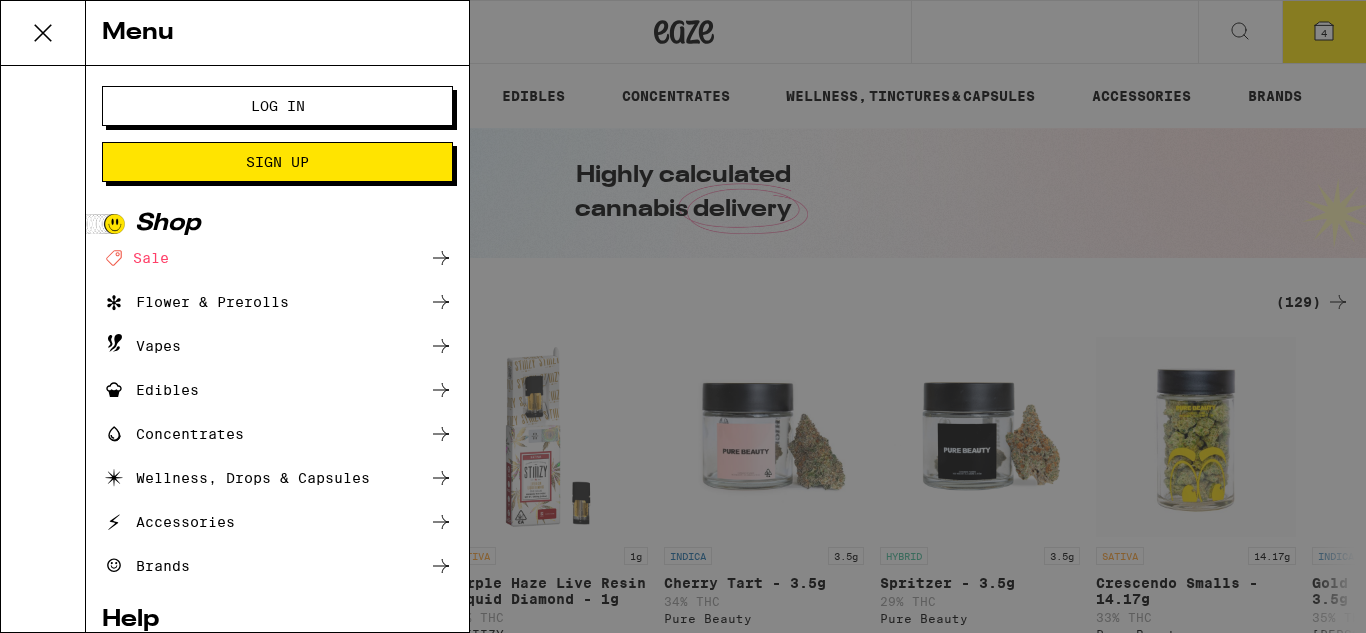click on "Log In" at bounding box center (277, 106) 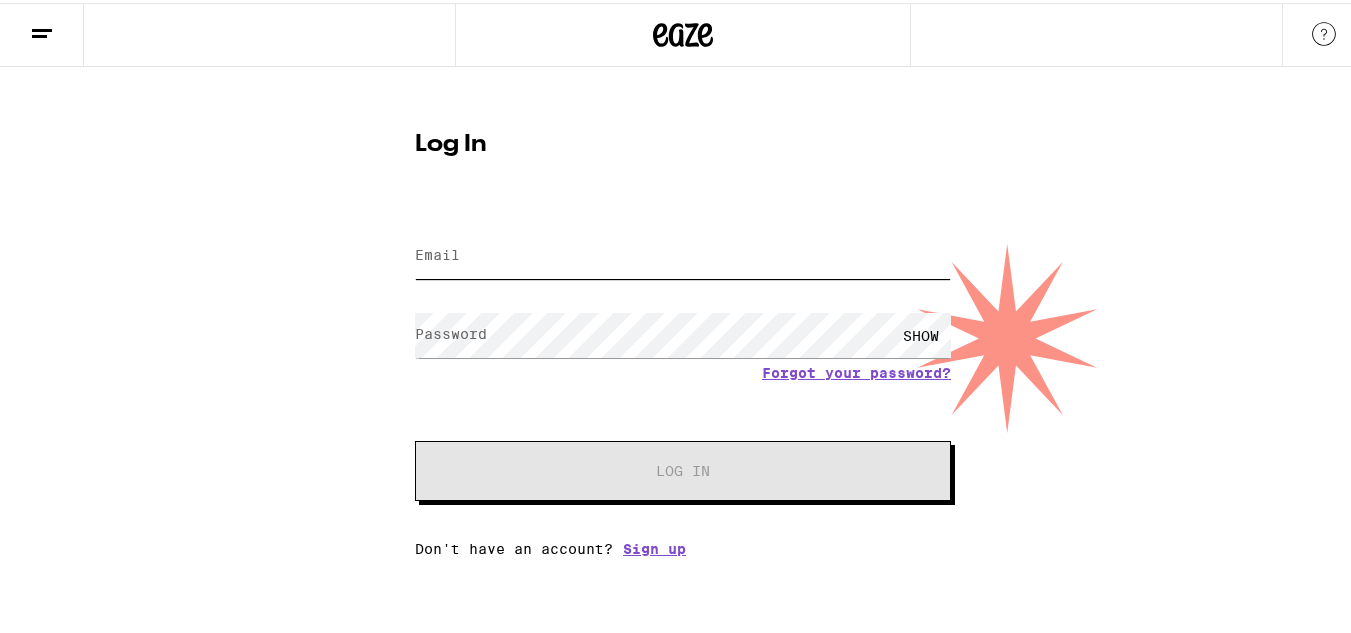 type on "[EMAIL_ADDRESS][DOMAIN_NAME]" 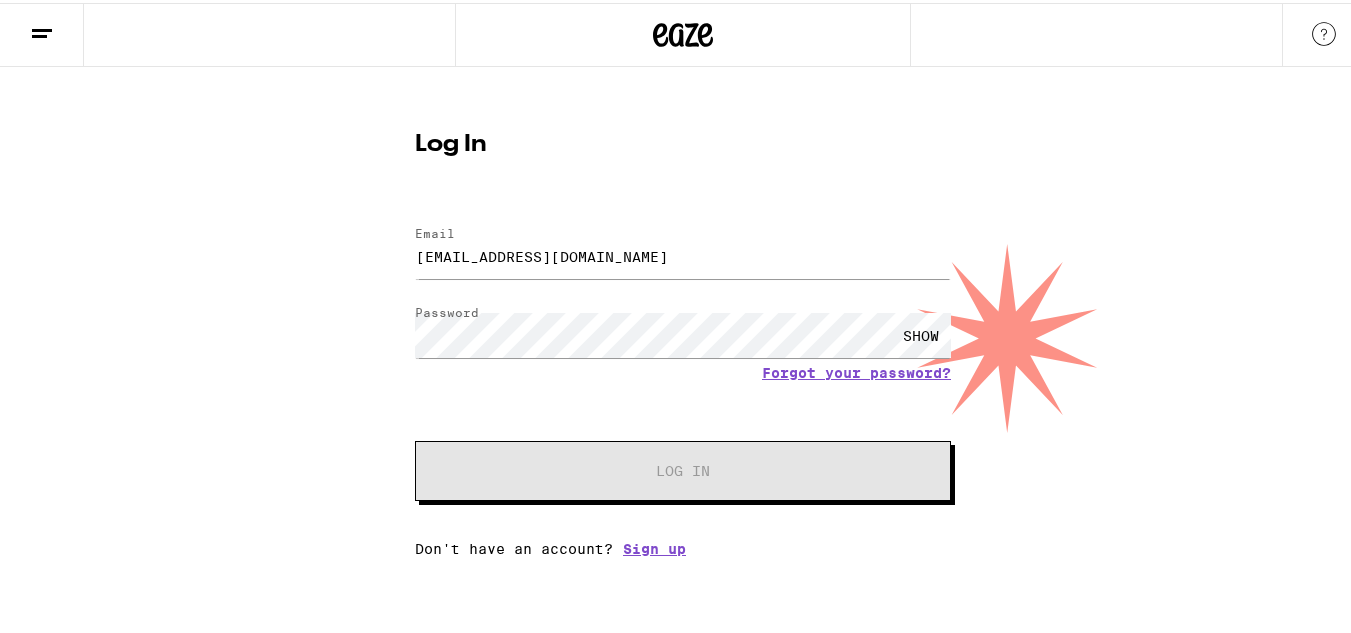 click on "SHOW" at bounding box center (921, 332) 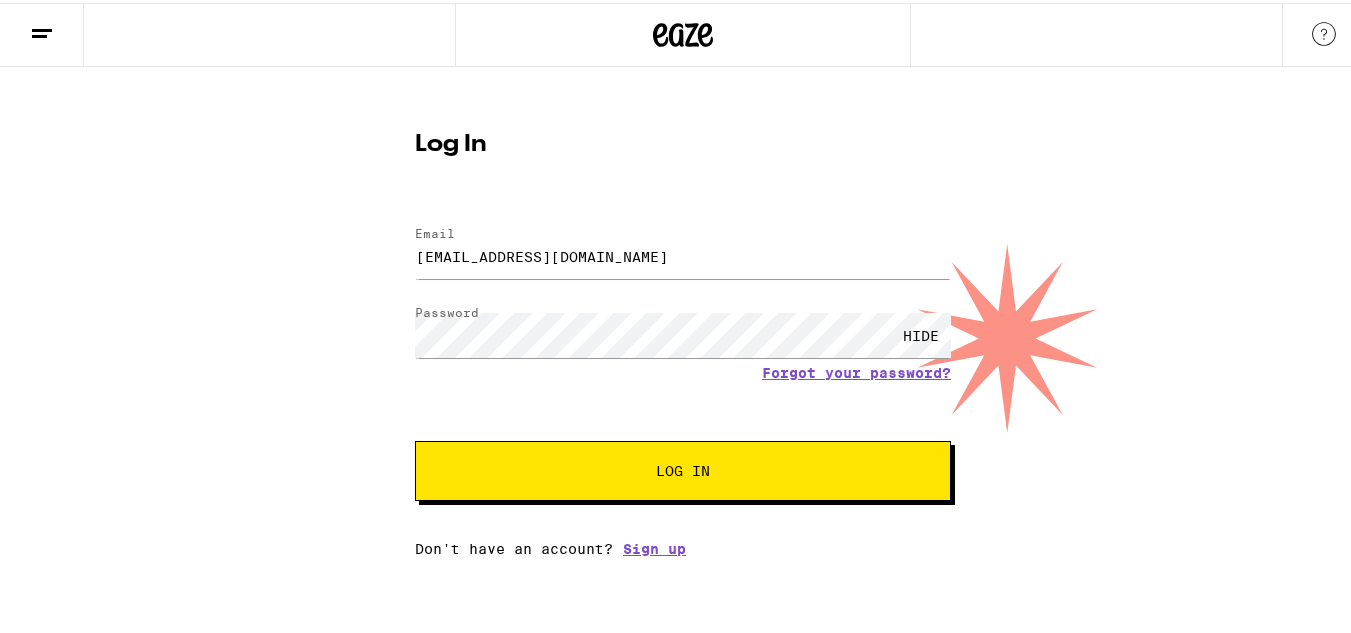 click on "Log In" at bounding box center [683, 468] 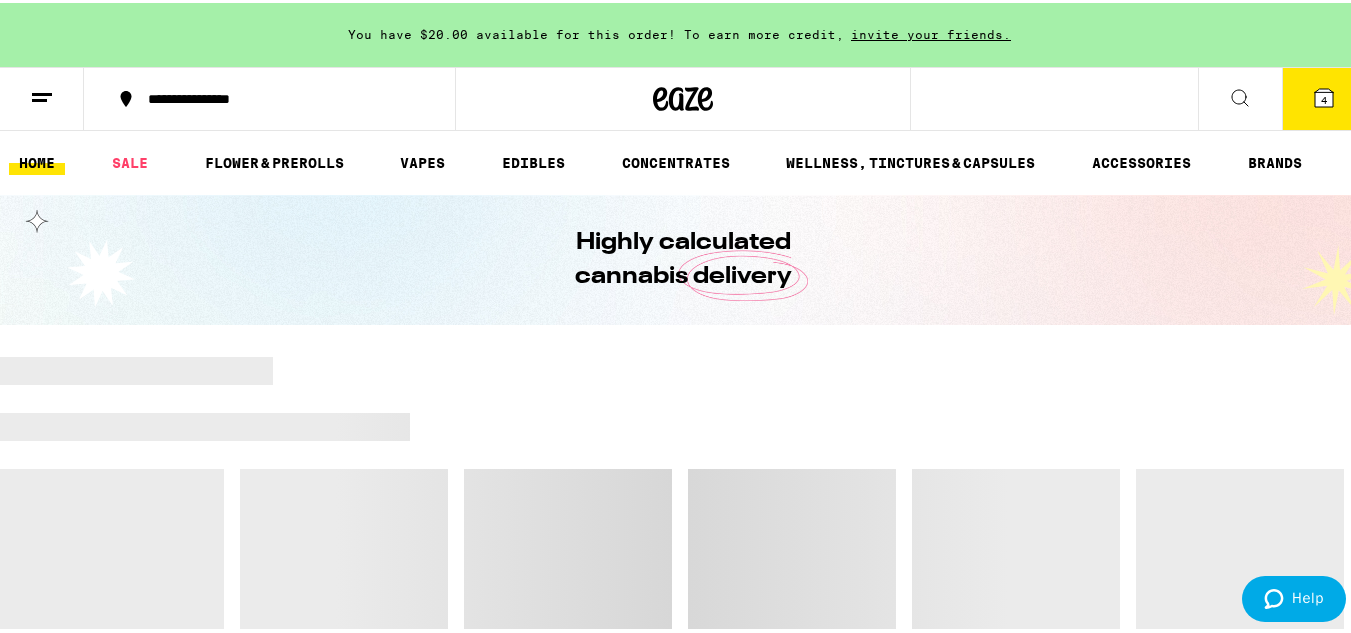 scroll, scrollTop: 0, scrollLeft: 0, axis: both 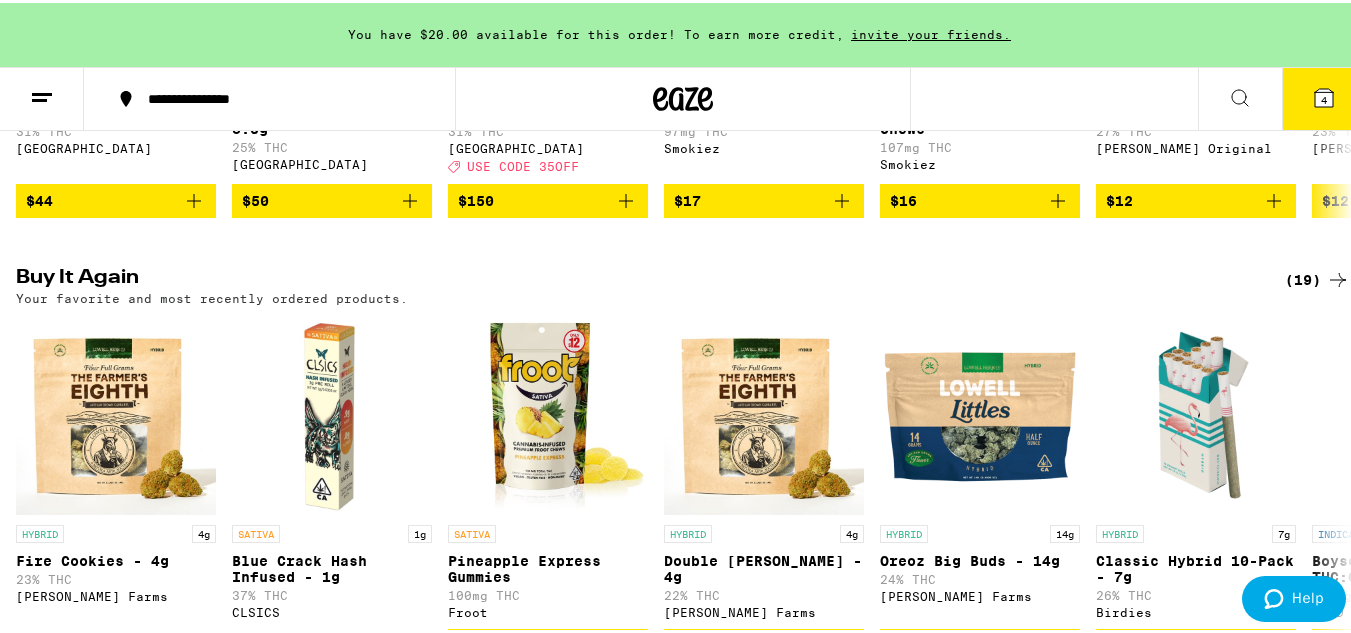 click on "4" at bounding box center (1324, 97) 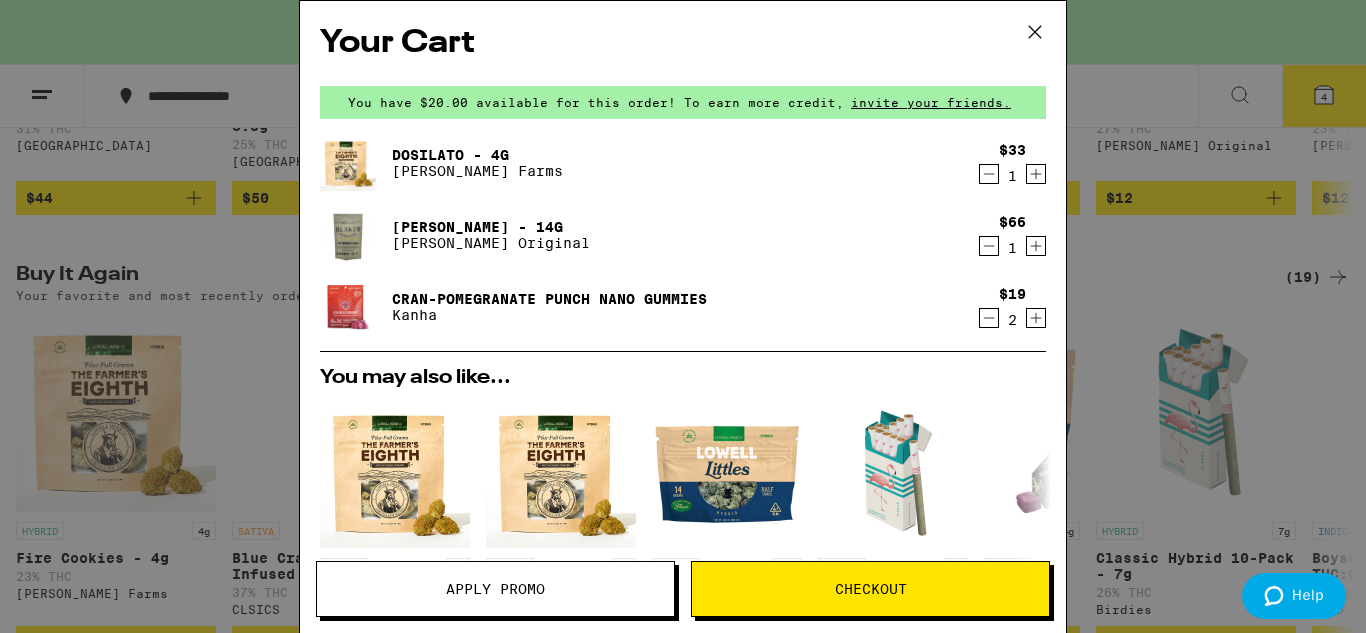 click on "Apply Promo" at bounding box center [495, 589] 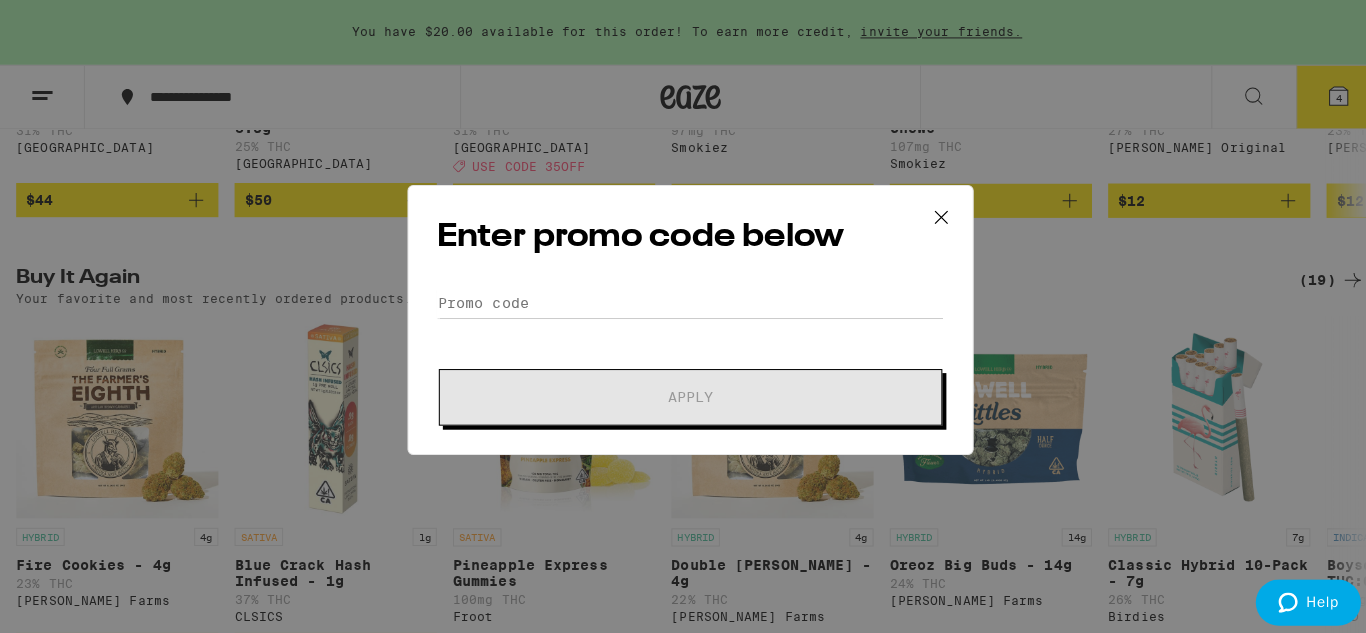 scroll, scrollTop: 0, scrollLeft: 0, axis: both 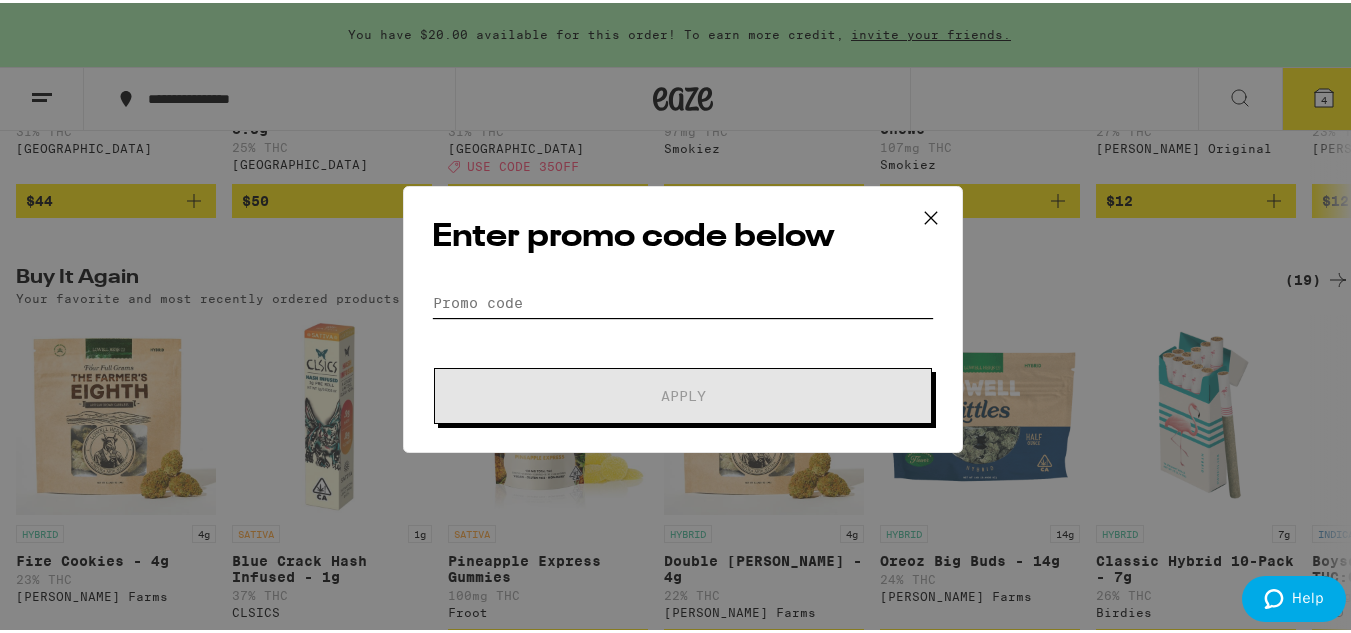 click on "Promo Code" at bounding box center [683, 300] 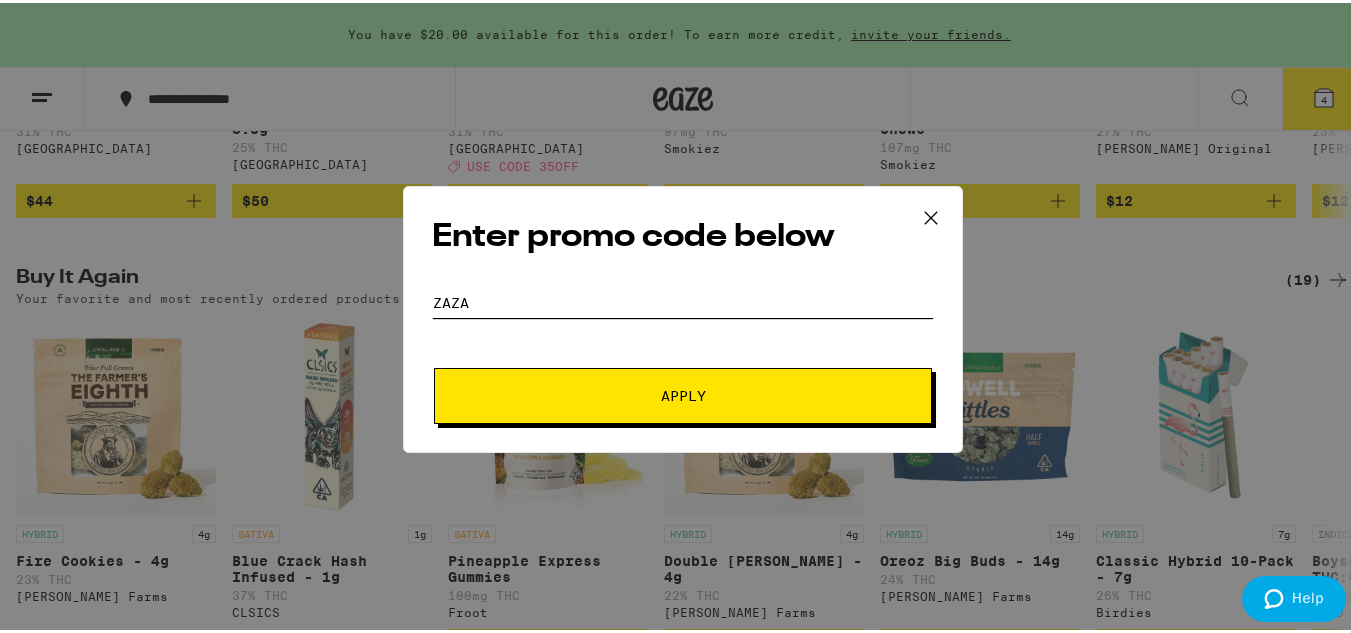 type on "zaza" 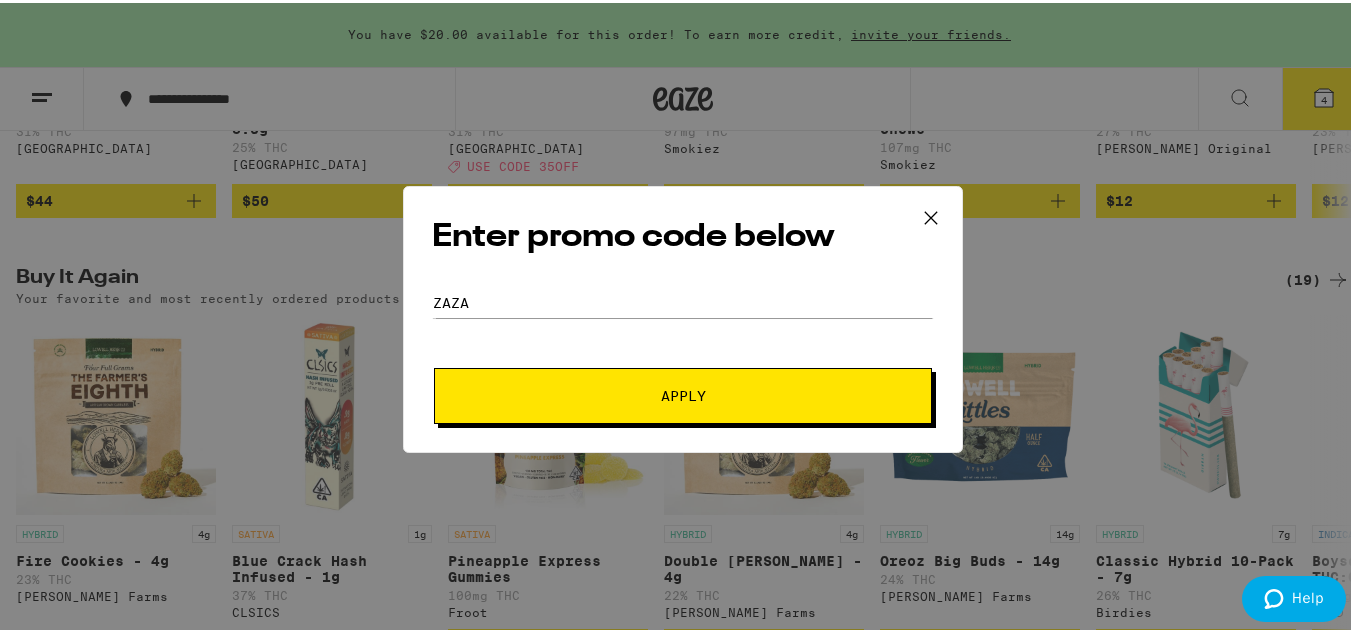 click on "Apply" at bounding box center (683, 393) 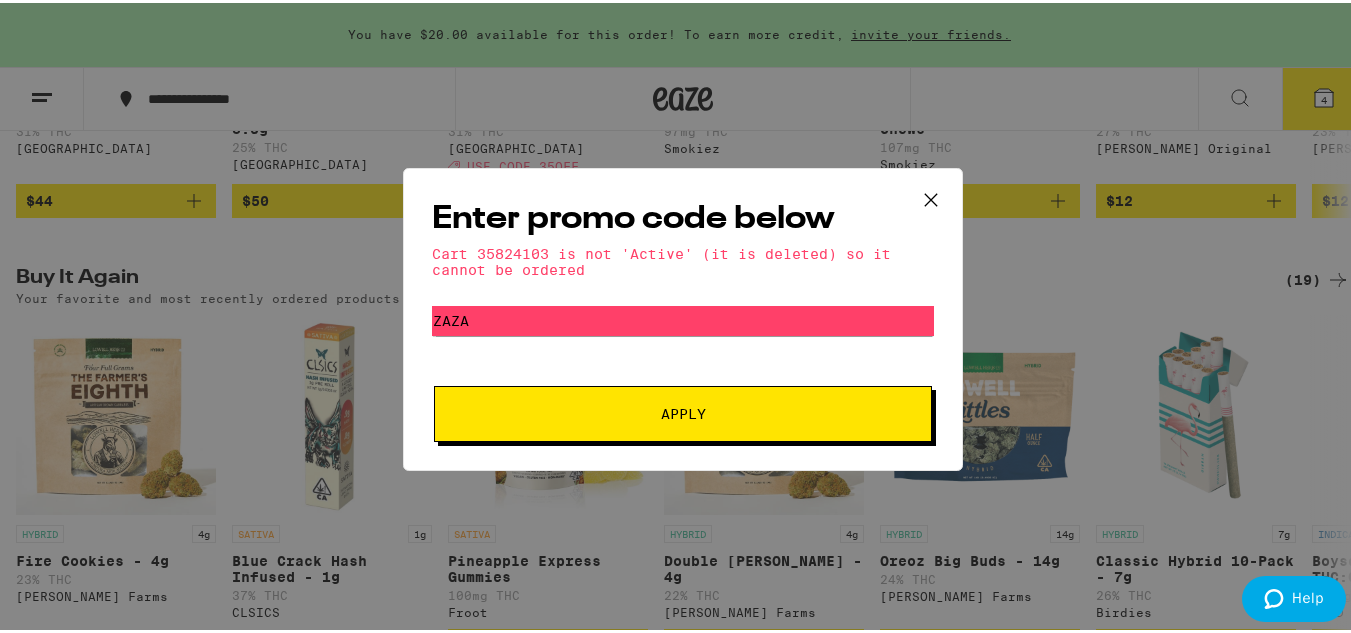 click 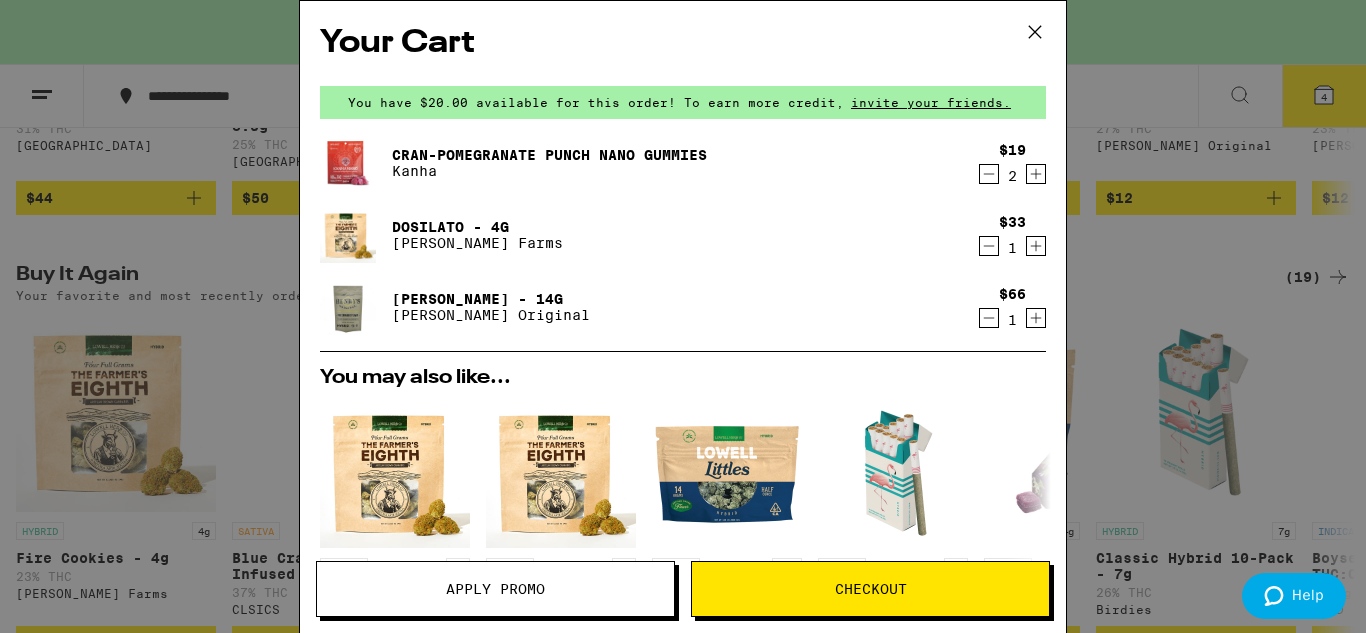 click on "Checkout" at bounding box center (871, 589) 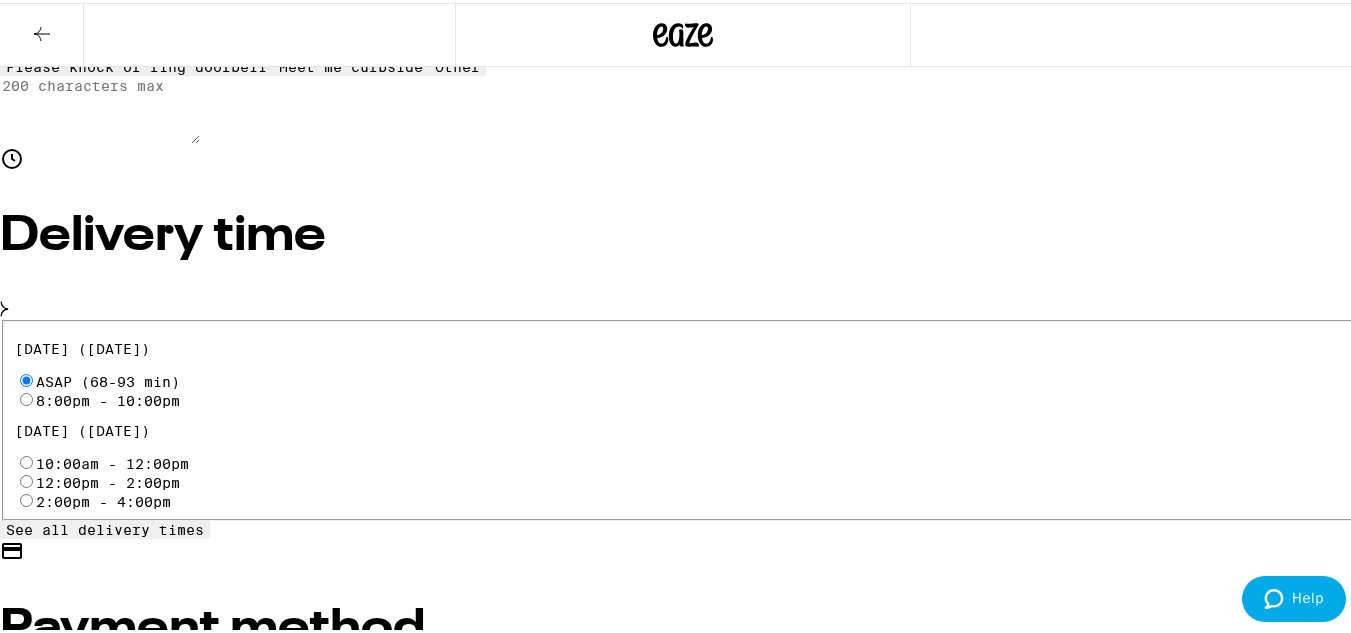 scroll, scrollTop: 600, scrollLeft: 0, axis: vertical 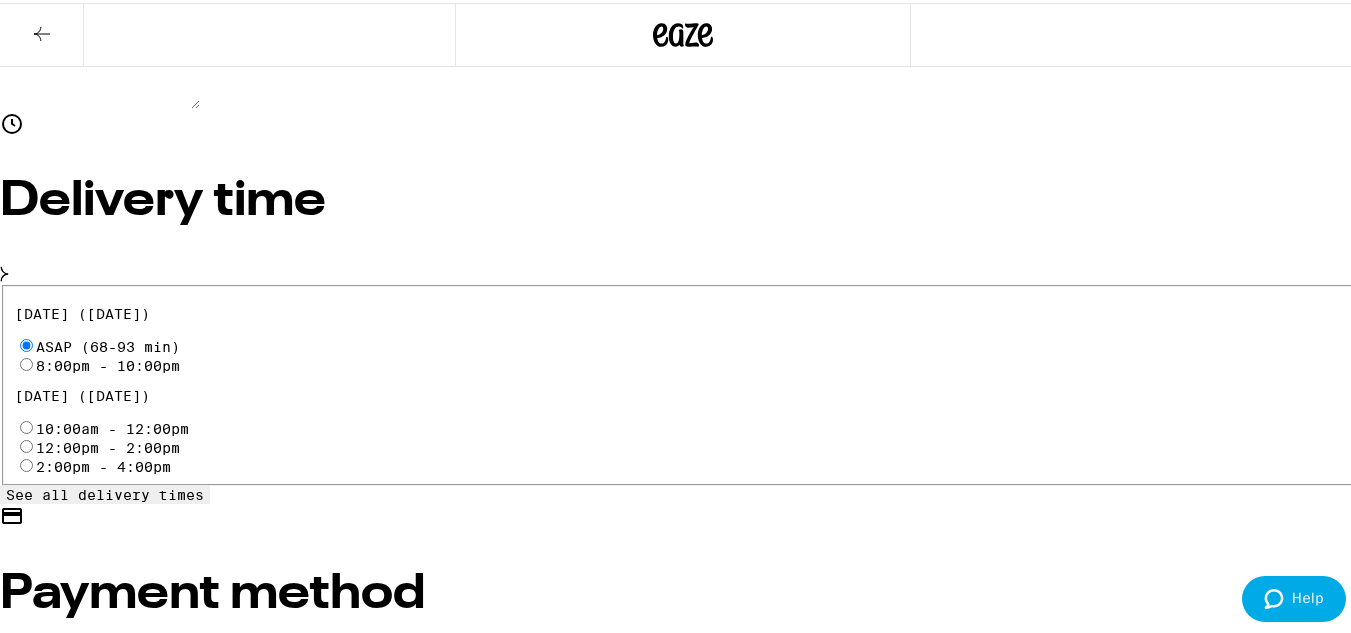 click on "Cash (in person)" at bounding box center [26, 752] 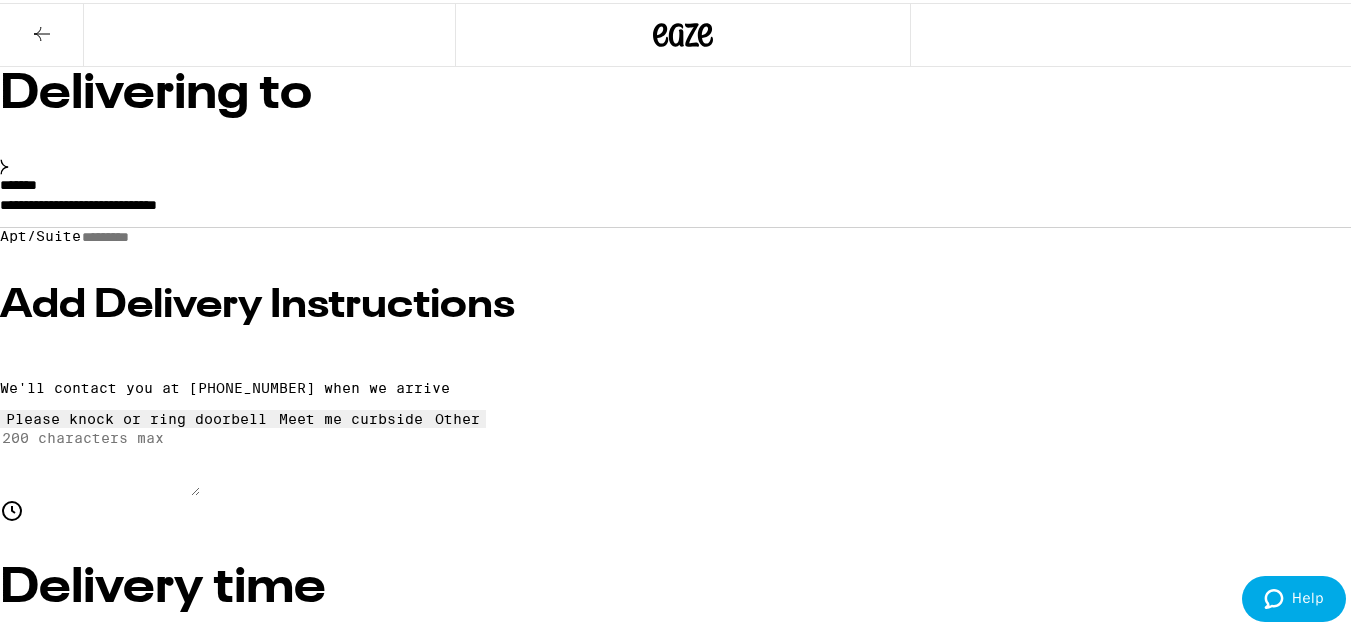 scroll, scrollTop: 200, scrollLeft: 0, axis: vertical 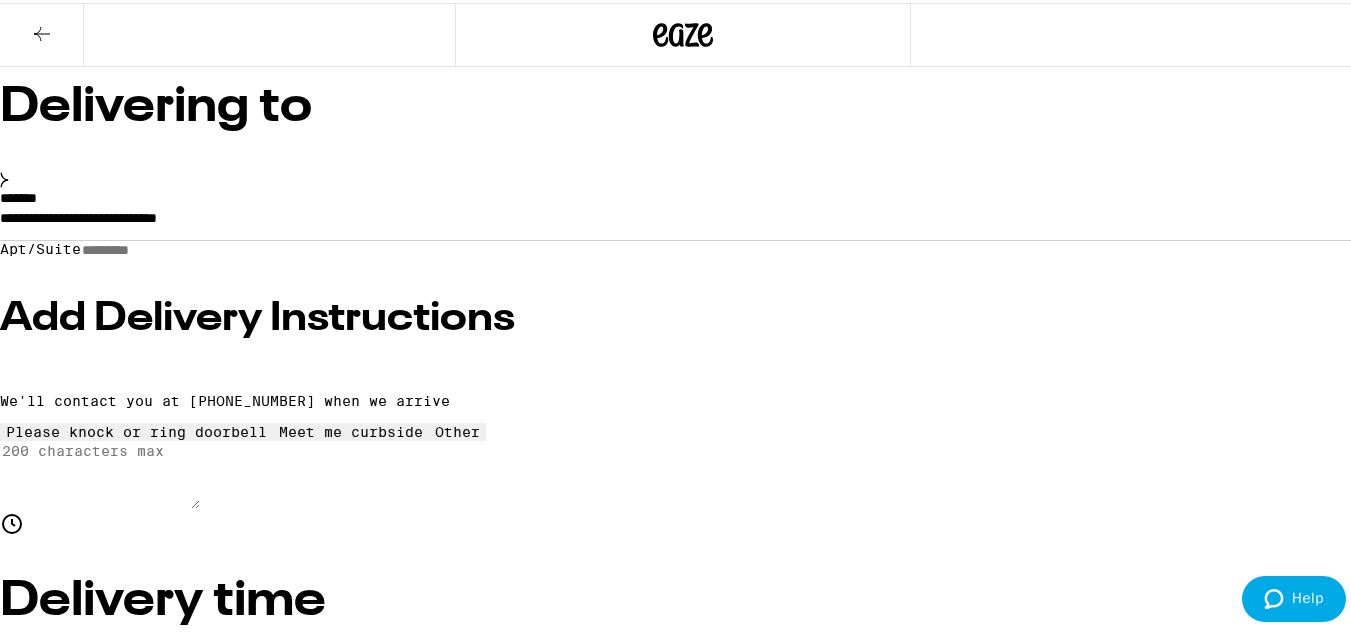 click on "Place Order" at bounding box center (55, 1868) 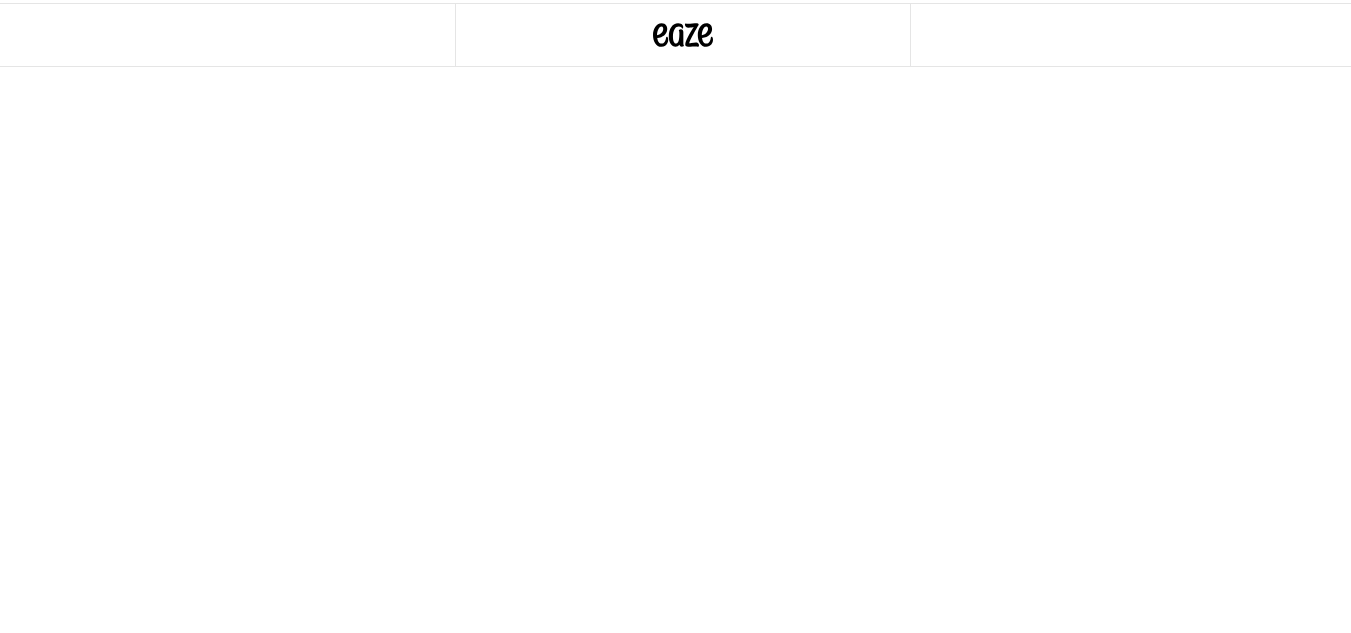 scroll, scrollTop: 0, scrollLeft: 0, axis: both 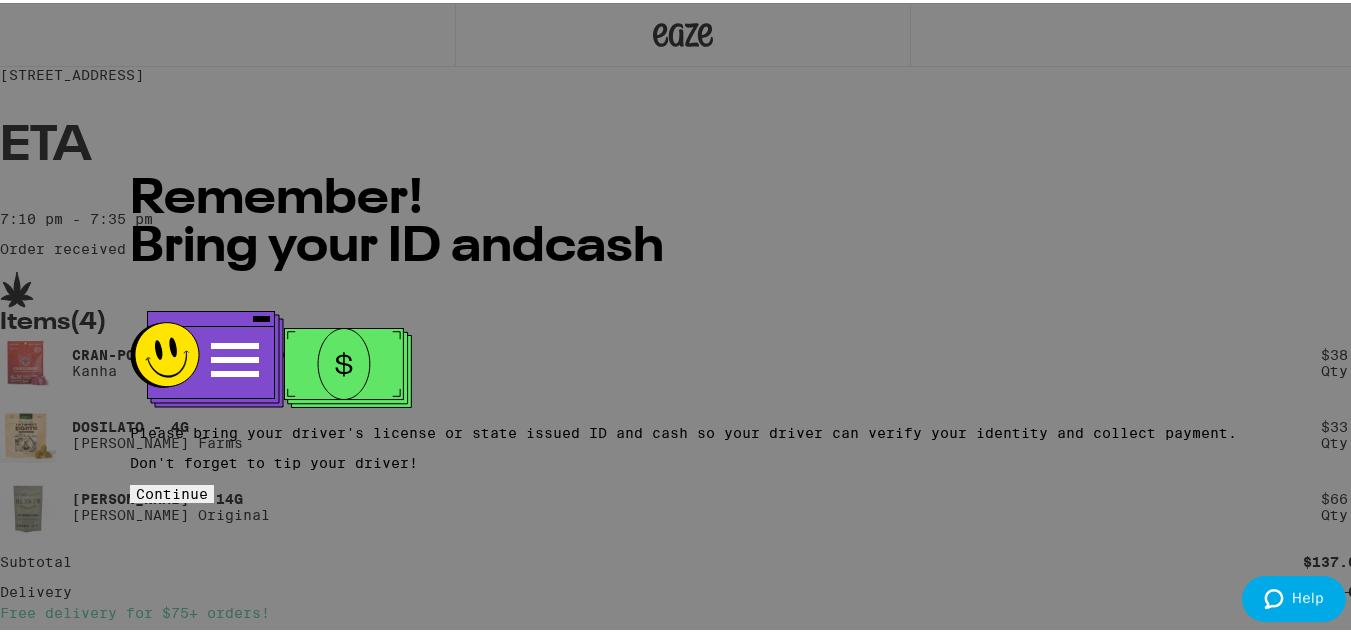 click on "Continue" at bounding box center (172, 491) 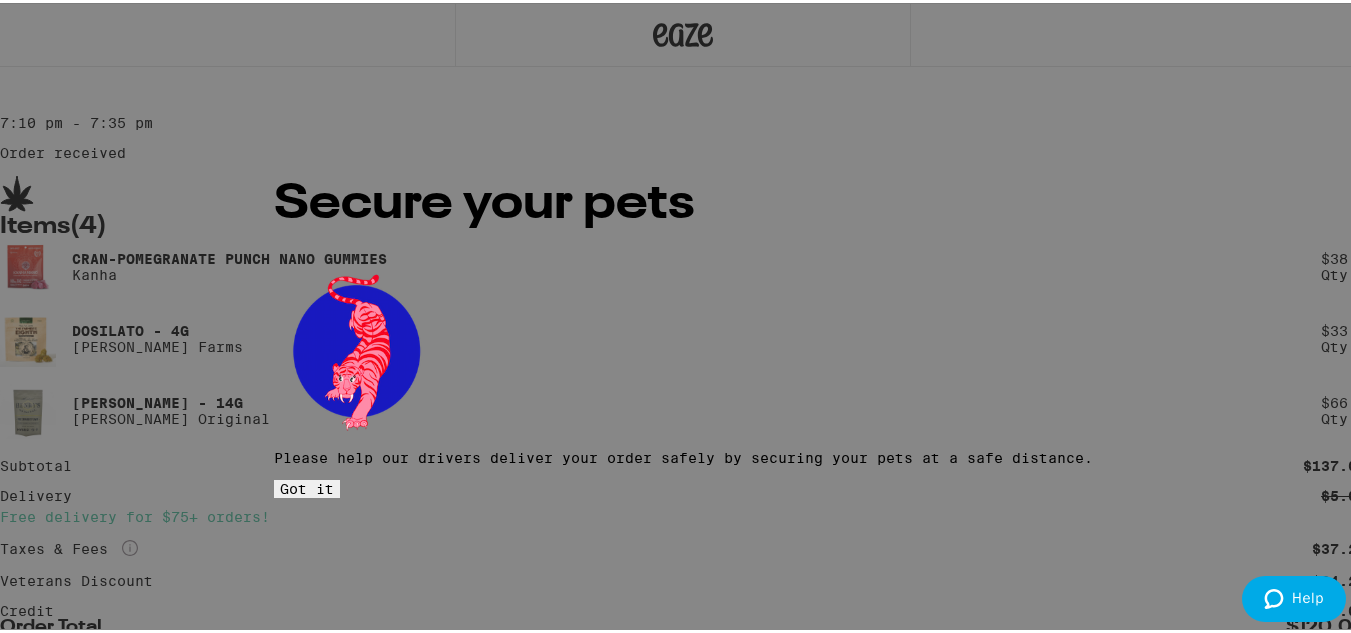 scroll, scrollTop: 200, scrollLeft: 0, axis: vertical 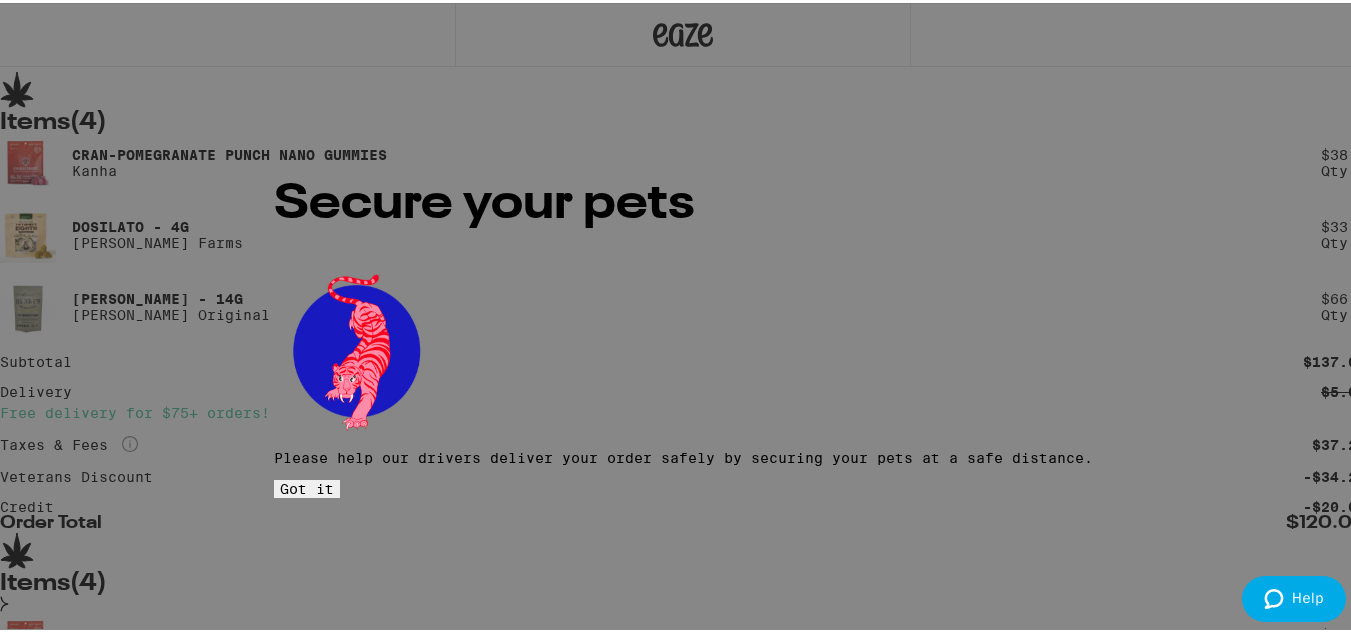 click on "Got it" at bounding box center (307, 486) 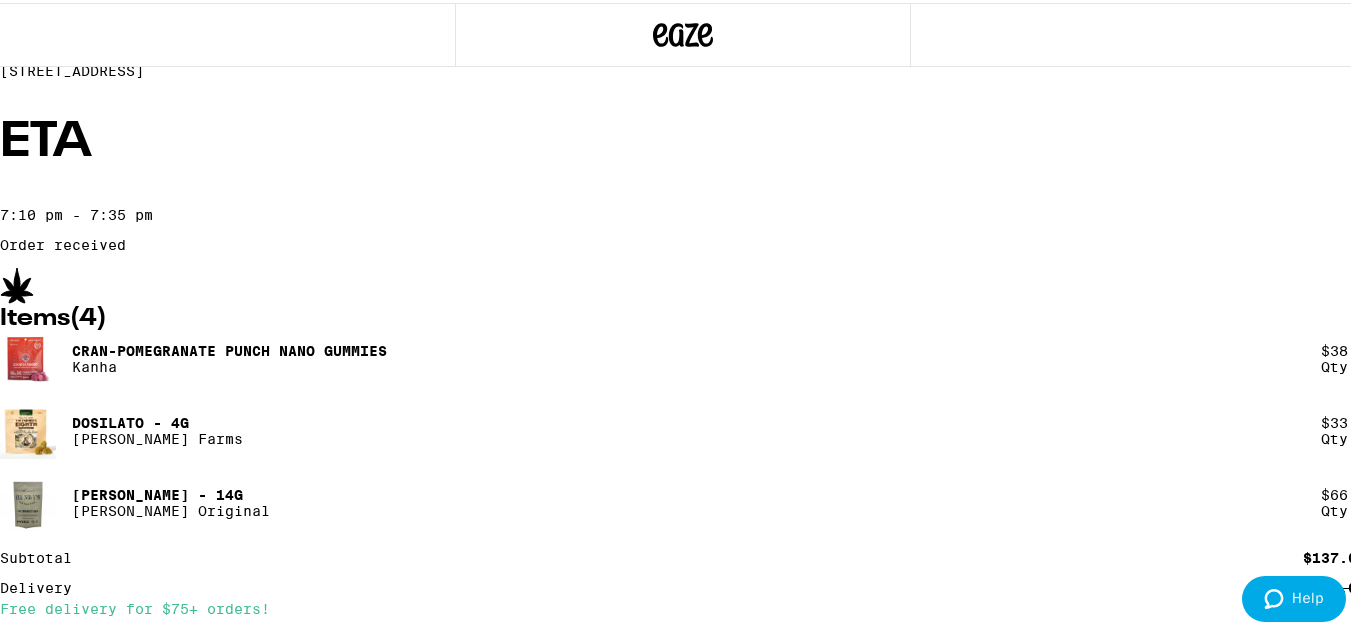 scroll, scrollTop: 0, scrollLeft: 0, axis: both 